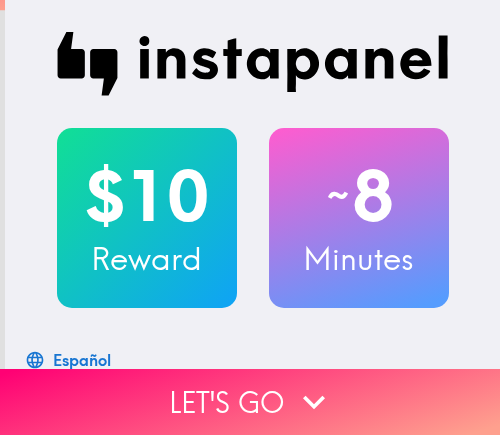 scroll, scrollTop: 0, scrollLeft: 0, axis: both 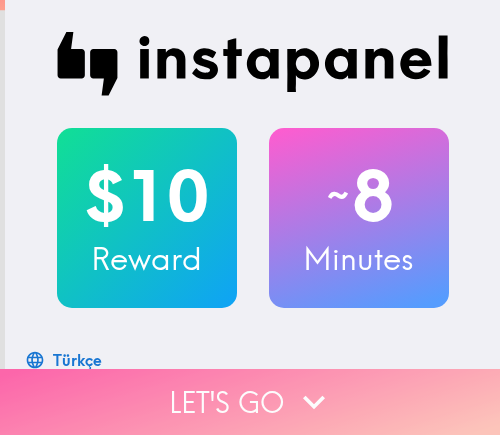 click 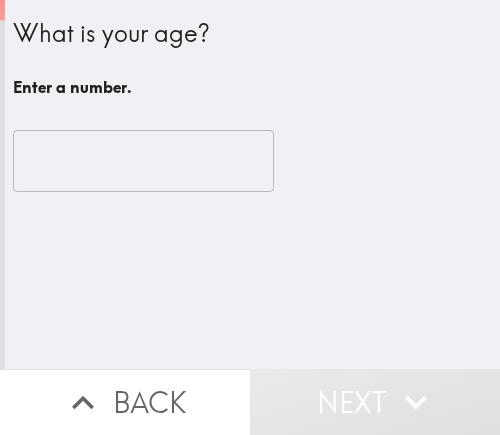click at bounding box center [143, 161] 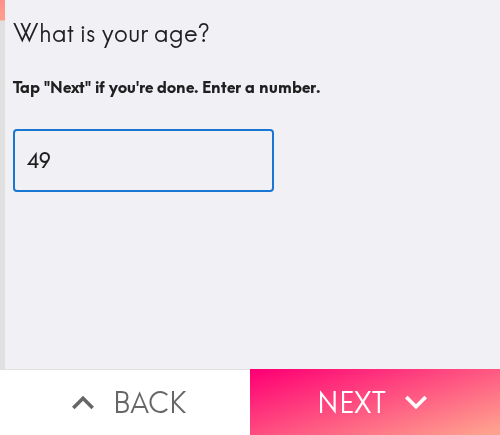 type on "49" 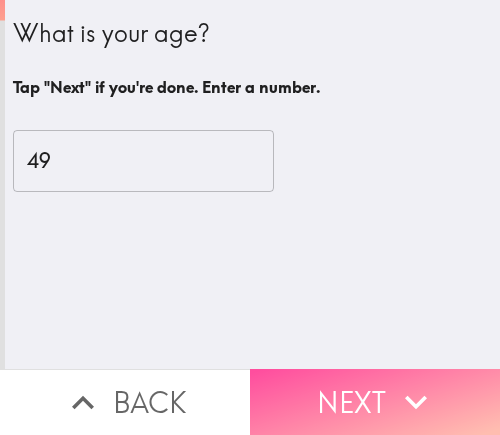 drag, startPoint x: 365, startPoint y: 380, endPoint x: 439, endPoint y: 380, distance: 74 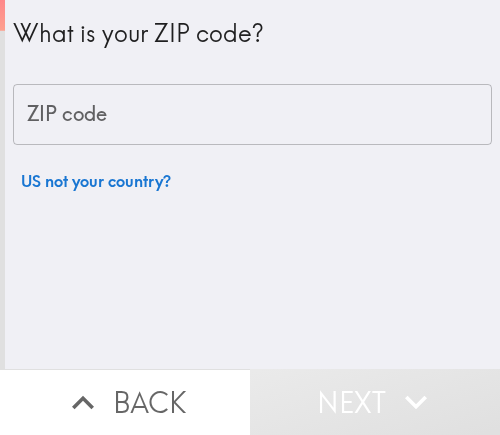 click on "ZIP code" at bounding box center [252, 115] 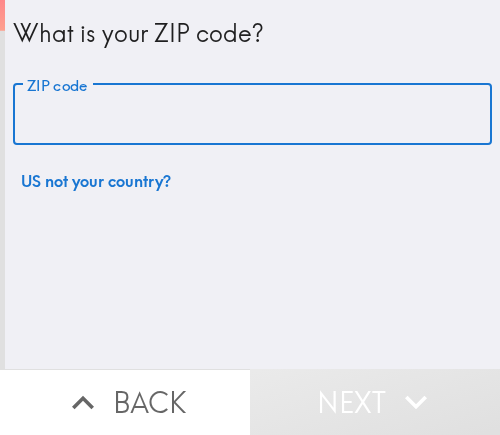 paste on "11801" 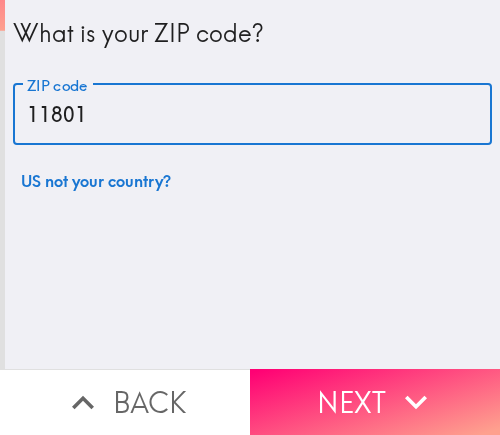 type on "11801" 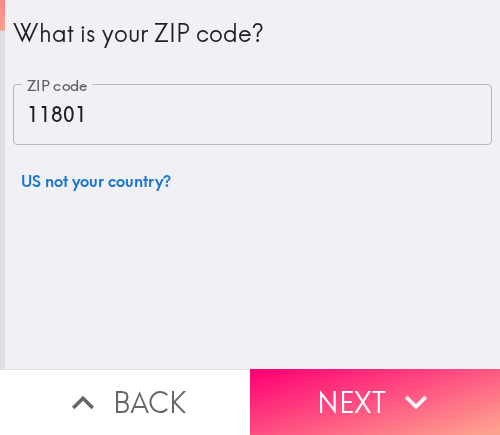 drag, startPoint x: 375, startPoint y: 396, endPoint x: 477, endPoint y: 390, distance: 102.176315 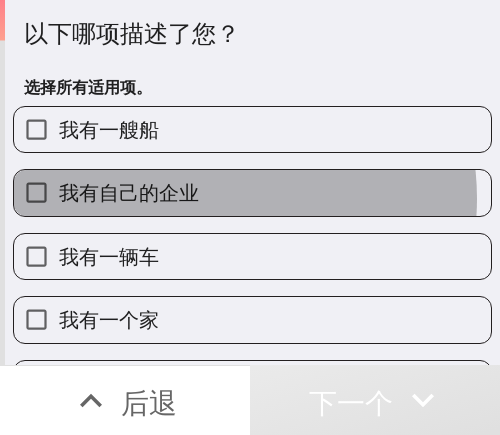 drag, startPoint x: 200, startPoint y: 198, endPoint x: 222, endPoint y: 198, distance: 22 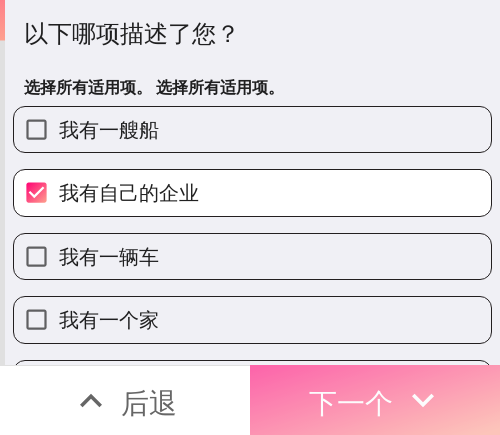 click 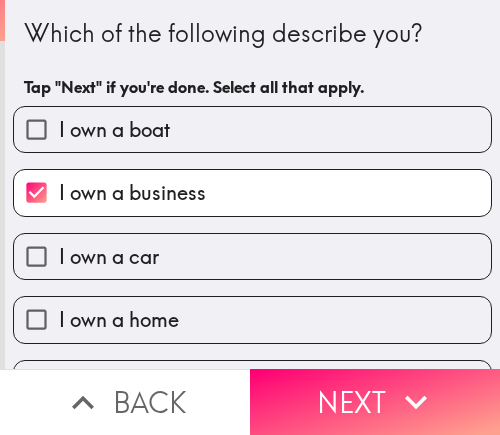 scroll, scrollTop: 0, scrollLeft: 0, axis: both 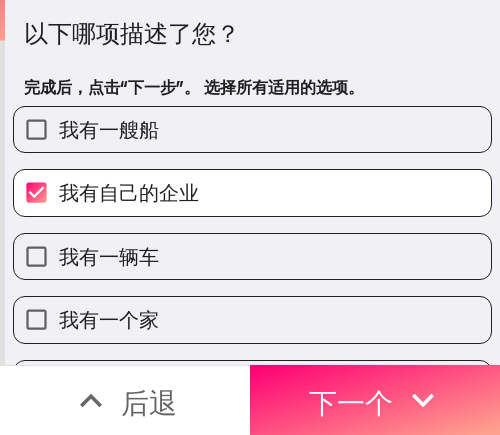 drag, startPoint x: 100, startPoint y: 386, endPoint x: 126, endPoint y: 375, distance: 28.231188 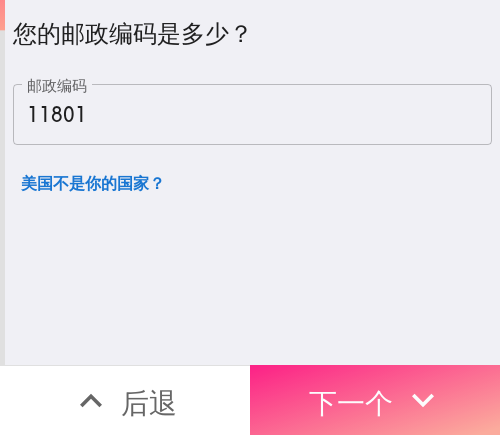 click on "下一个" at bounding box center (351, 402) 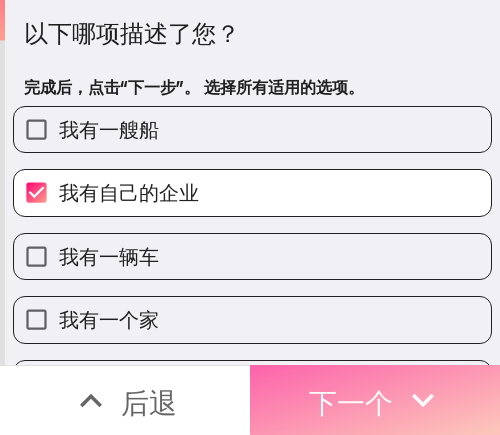 click on "下一个" at bounding box center [351, 402] 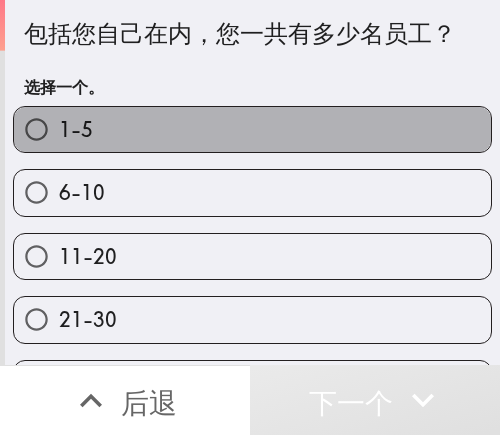 drag, startPoint x: 282, startPoint y: 112, endPoint x: 295, endPoint y: 117, distance: 13.928389 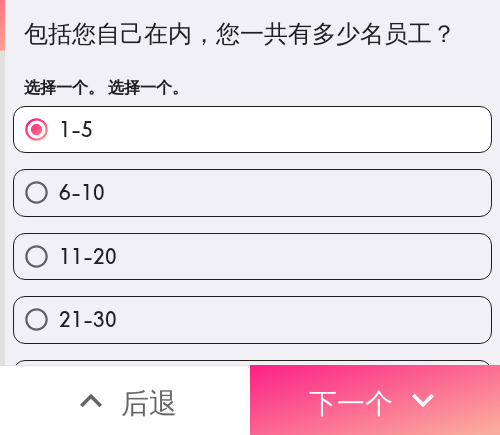 click on "下一个" at bounding box center (351, 402) 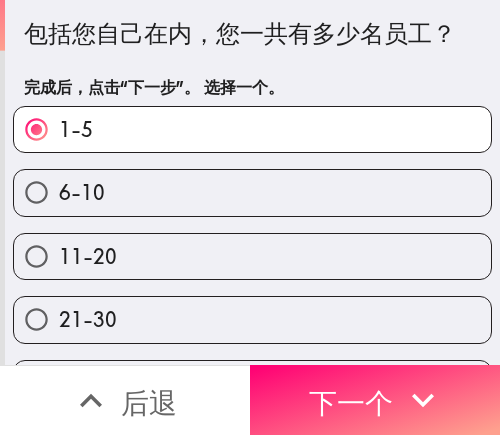 scroll, scrollTop: 0, scrollLeft: 0, axis: both 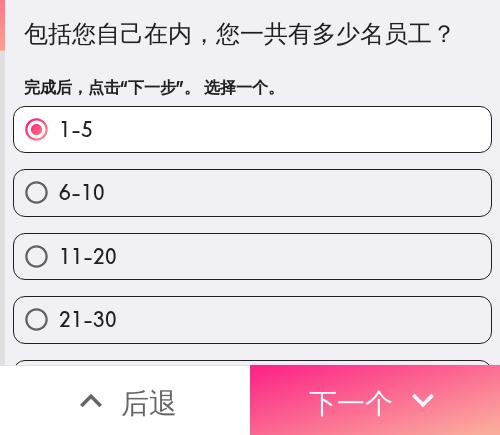 click 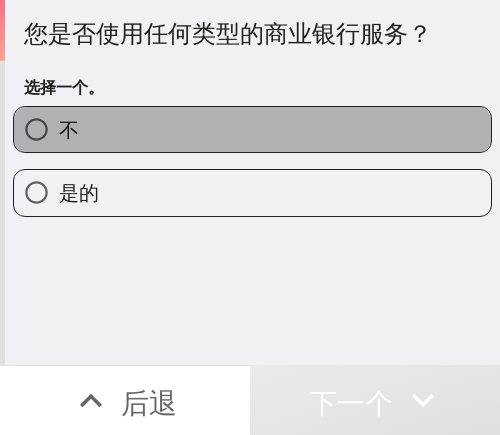 drag, startPoint x: 356, startPoint y: 138, endPoint x: 466, endPoint y: 138, distance: 110 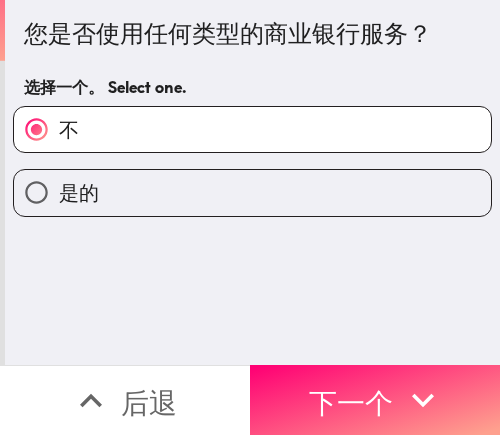 click on "是的" at bounding box center [252, 192] 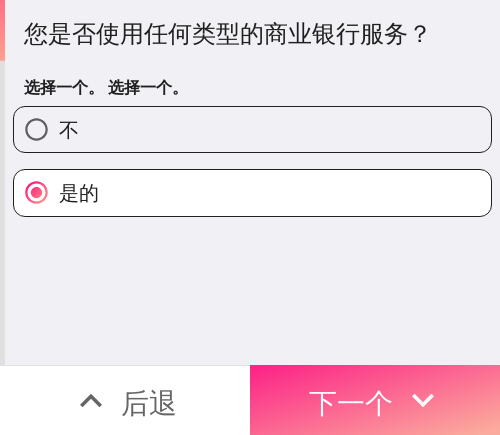 click on "下一个" at bounding box center [351, 400] 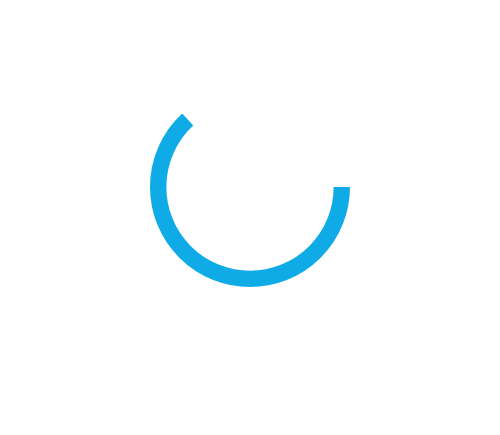 scroll, scrollTop: 0, scrollLeft: 0, axis: both 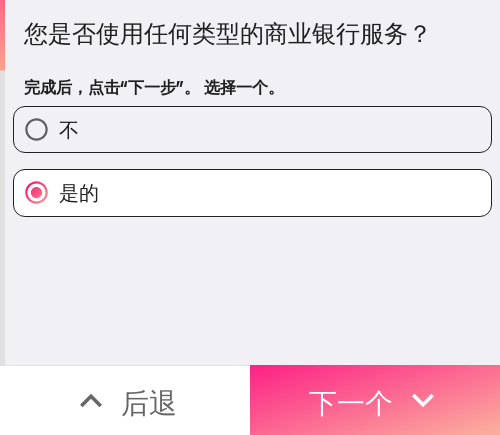 click on "下一个" at bounding box center (375, 400) 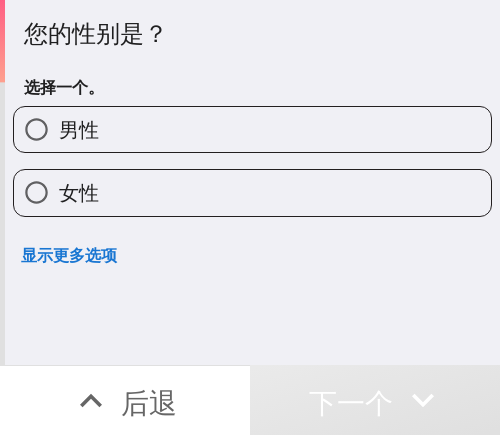 click on "女性" at bounding box center (252, 192) 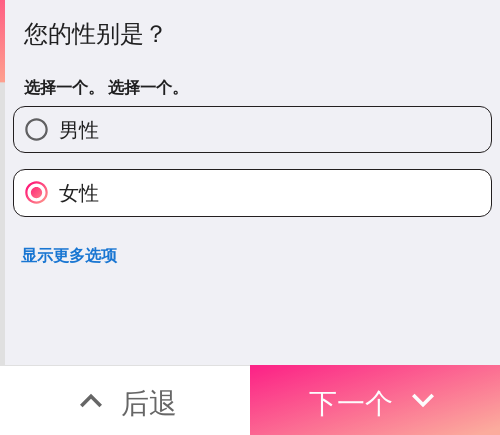 drag, startPoint x: 362, startPoint y: 375, endPoint x: 464, endPoint y: 375, distance: 102 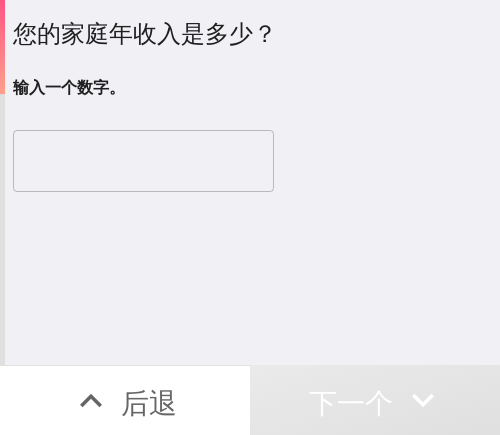 click at bounding box center (143, 161) 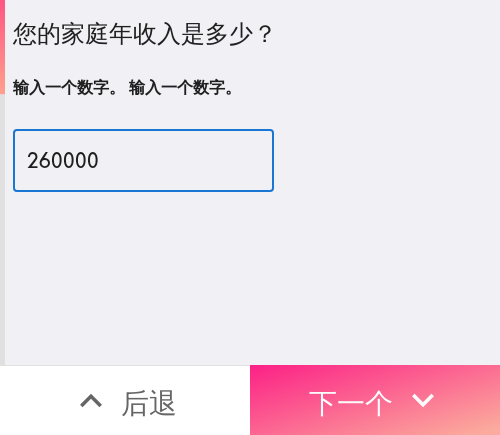 type on "260000" 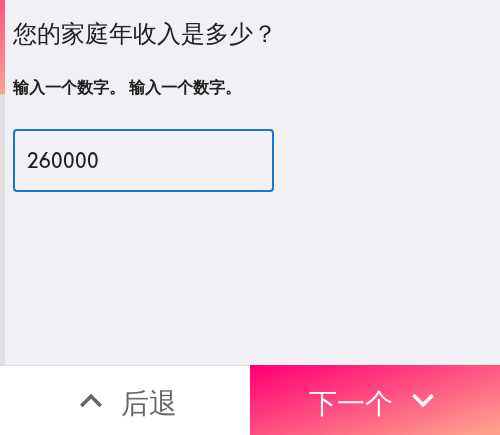 drag, startPoint x: 334, startPoint y: 395, endPoint x: 449, endPoint y: 311, distance: 142.41138 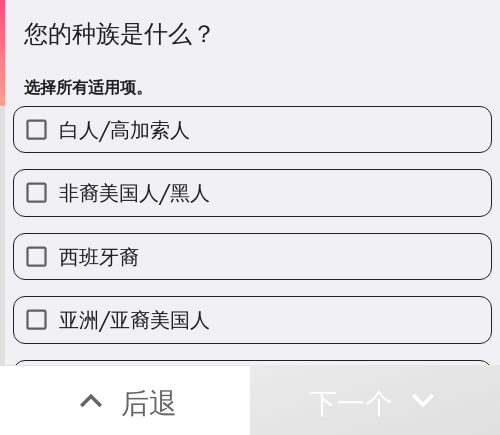 drag, startPoint x: 313, startPoint y: 187, endPoint x: 476, endPoint y: 187, distance: 163 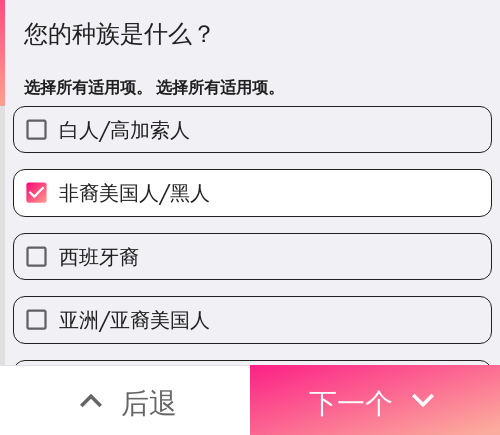 click on "下一个" at bounding box center (351, 402) 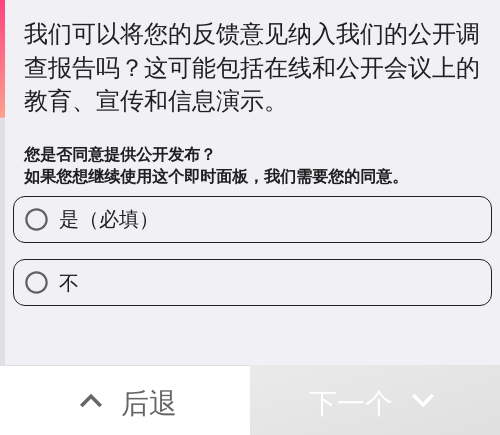 click on "是（必填）" at bounding box center [252, 219] 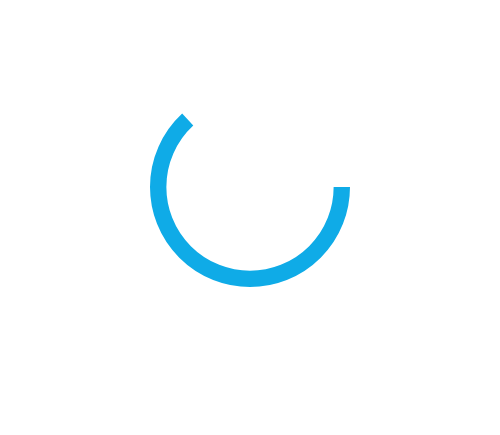 scroll, scrollTop: 0, scrollLeft: 0, axis: both 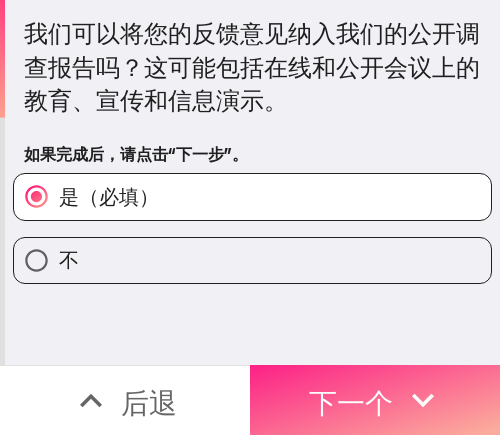 click on "下一个" at bounding box center [351, 402] 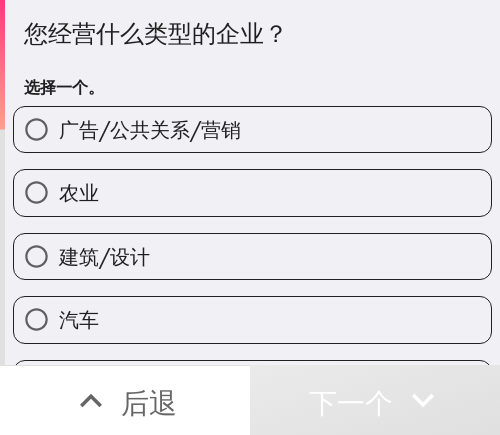 click on "农业" at bounding box center (252, 192) 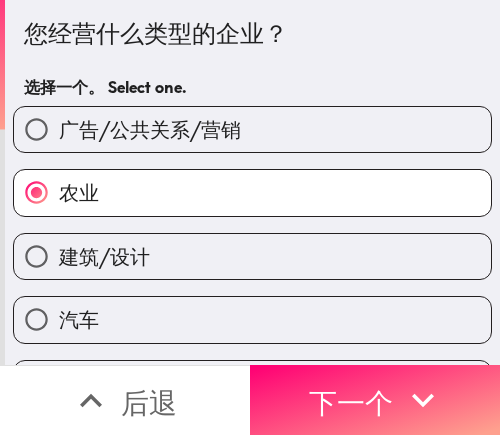 click on "建筑/设计" at bounding box center (104, 256) 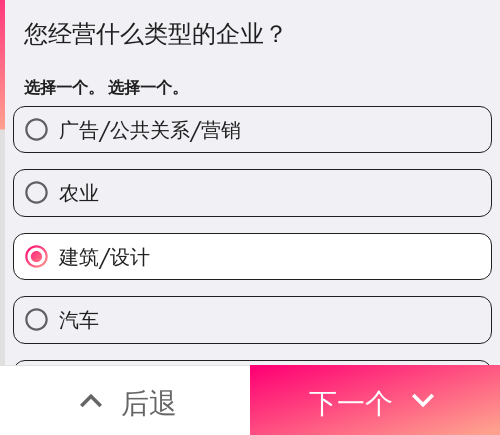 click on "广告/公共关系/营销" at bounding box center [252, 129] 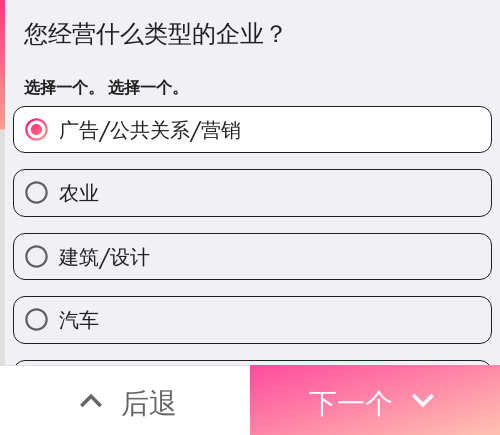 drag, startPoint x: 371, startPoint y: 371, endPoint x: 485, endPoint y: 371, distance: 114 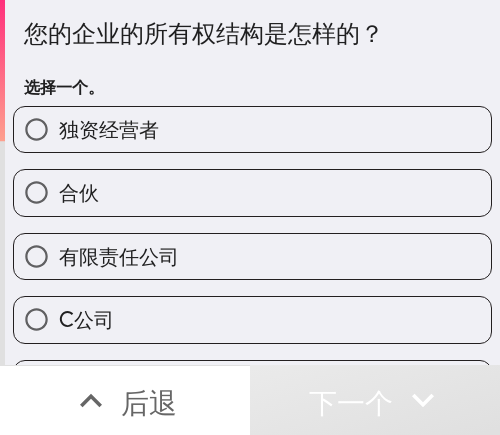 click on "独资经营者" at bounding box center (252, 129) 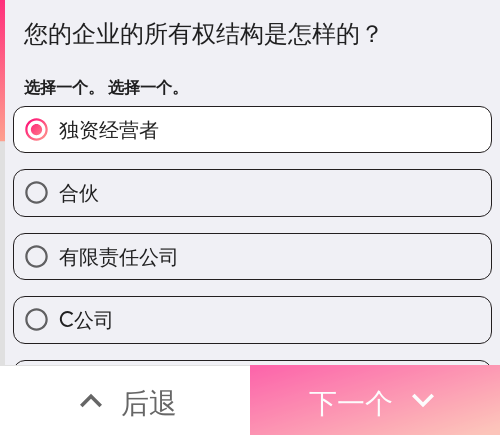 click 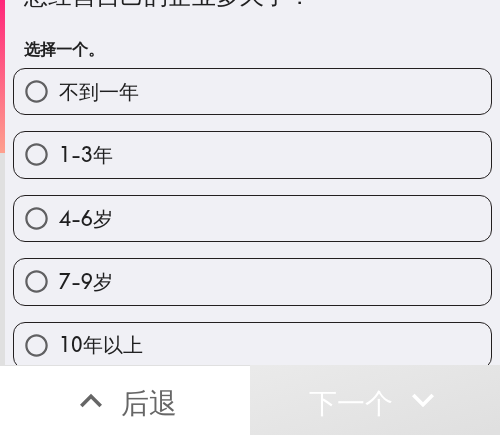 scroll, scrollTop: 59, scrollLeft: 0, axis: vertical 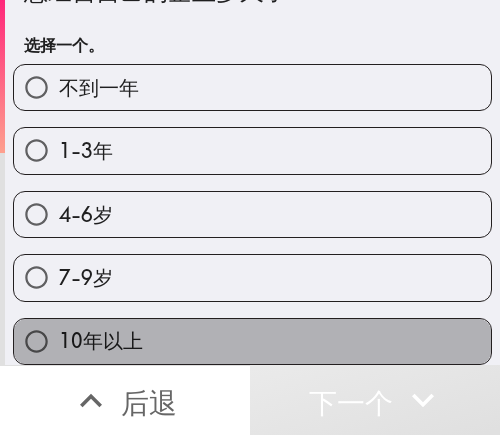 drag, startPoint x: 345, startPoint y: 313, endPoint x: 468, endPoint y: 313, distance: 123 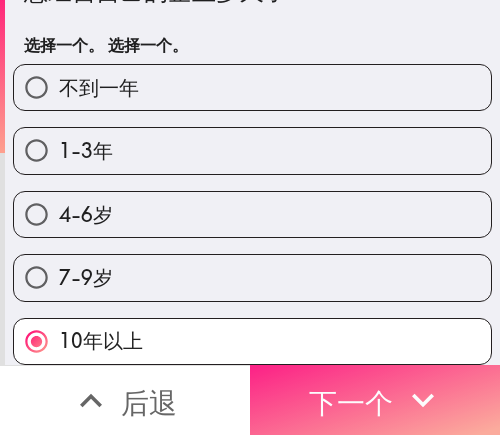 click on "下一个" at bounding box center [351, 400] 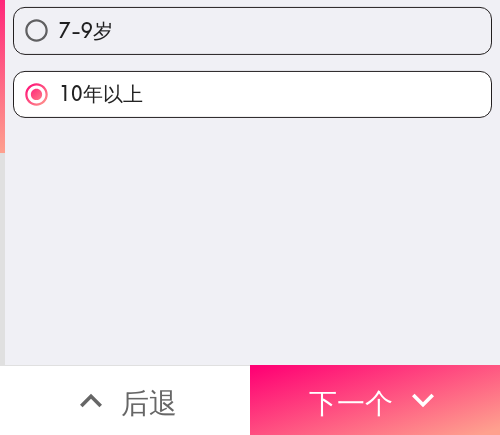 scroll, scrollTop: 0, scrollLeft: 0, axis: both 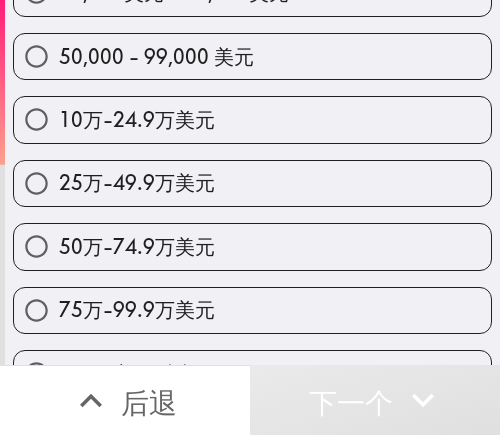 click on "50万-74.9万美元" at bounding box center (252, 246) 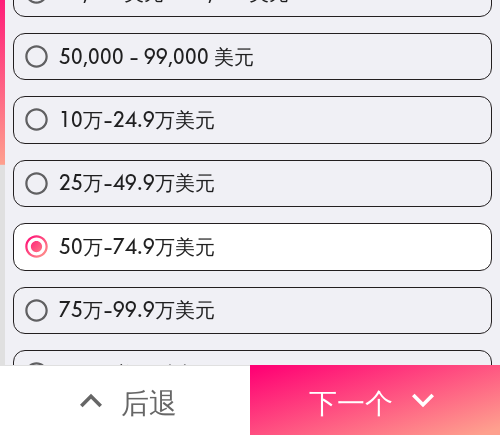click on "25万-49.9万美元" at bounding box center (252, 183) 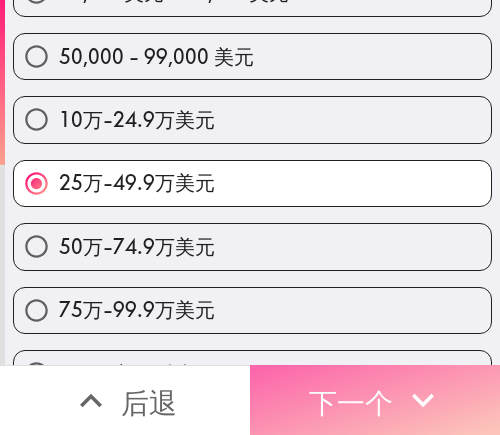 click on "下一个" at bounding box center (351, 402) 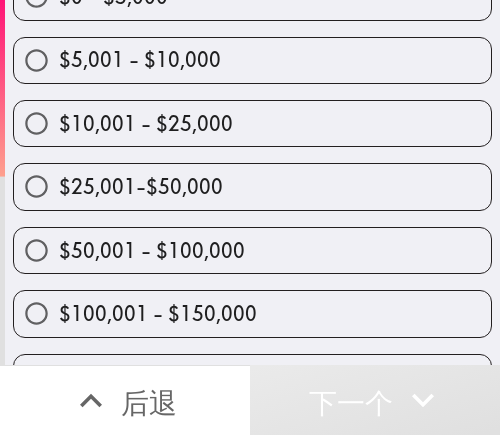 scroll, scrollTop: 101, scrollLeft: 0, axis: vertical 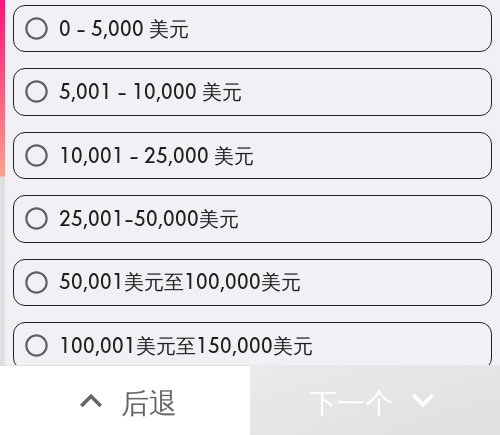 drag, startPoint x: 189, startPoint y: 295, endPoint x: 230, endPoint y: 288, distance: 41.59327 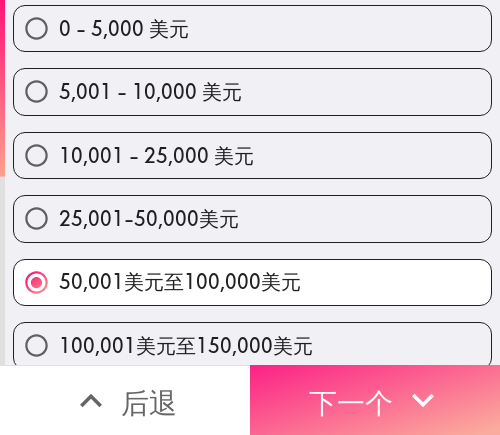 click on "下一个" at bounding box center [351, 400] 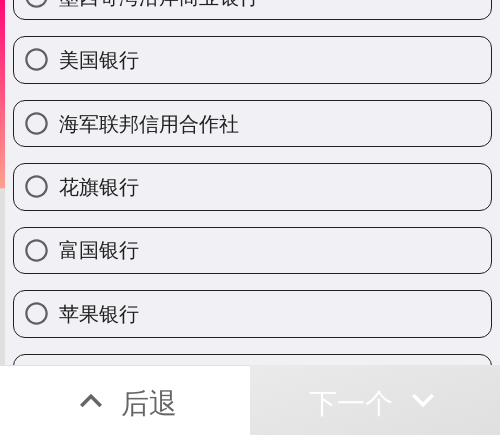 scroll, scrollTop: 168, scrollLeft: 0, axis: vertical 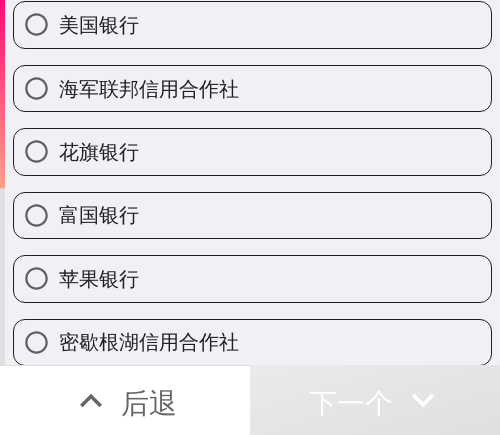 click on "苹果银行" at bounding box center [99, 278] 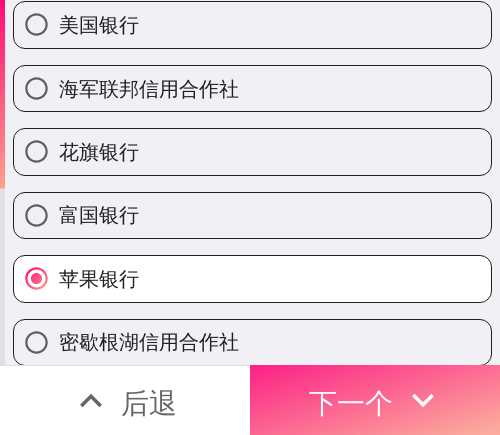 drag, startPoint x: 357, startPoint y: 387, endPoint x: 467, endPoint y: 387, distance: 110 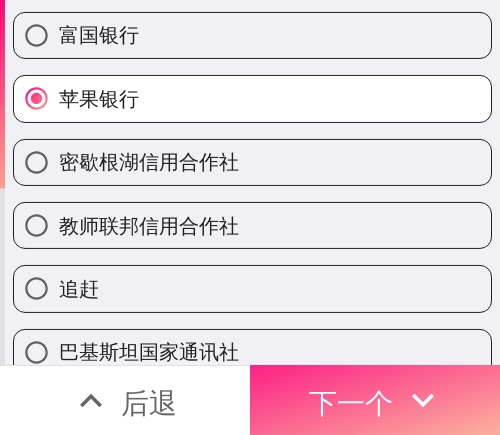 scroll, scrollTop: 10, scrollLeft: 0, axis: vertical 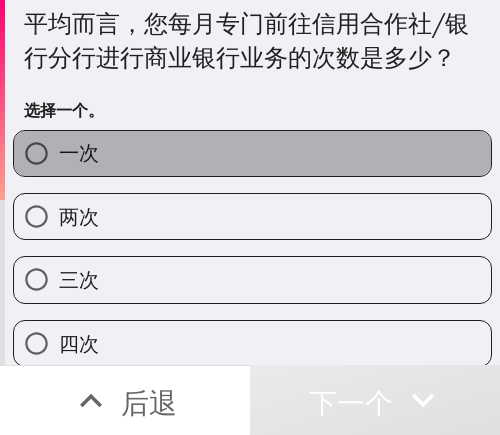 click on "一次" at bounding box center [252, 153] 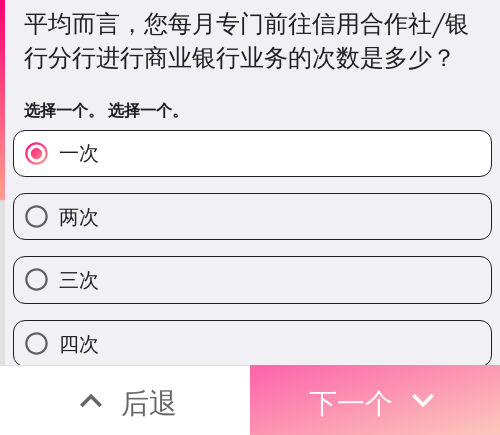 click 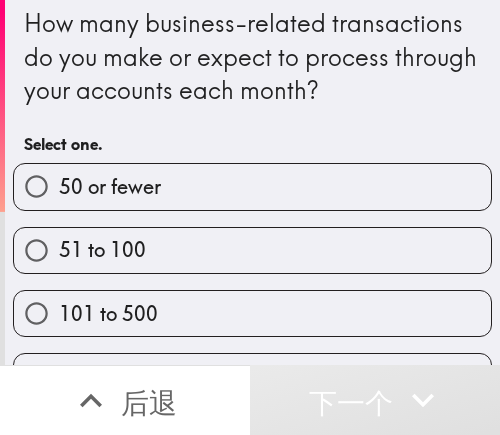 scroll, scrollTop: 0, scrollLeft: 0, axis: both 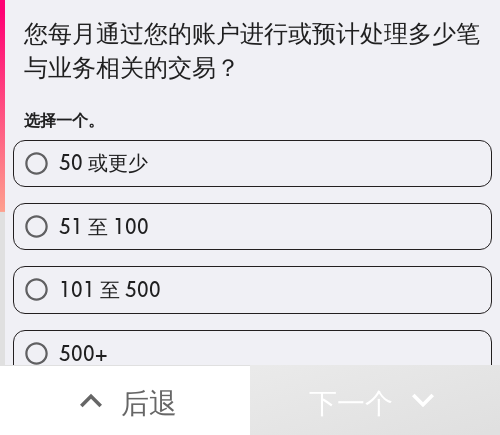 click on "50 或更少" at bounding box center [252, 163] 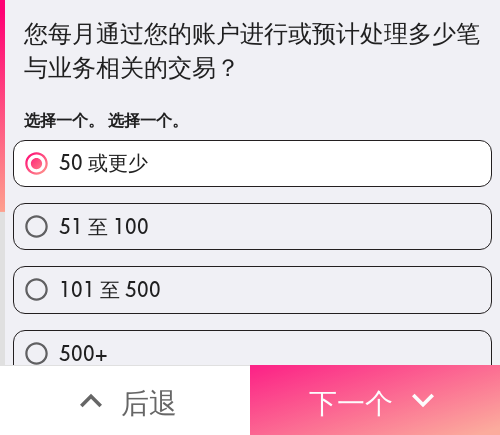 click on "下一个" at bounding box center [375, 400] 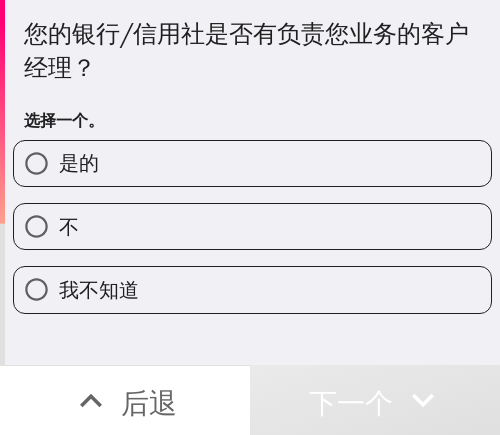 click on "不" at bounding box center [252, 226] 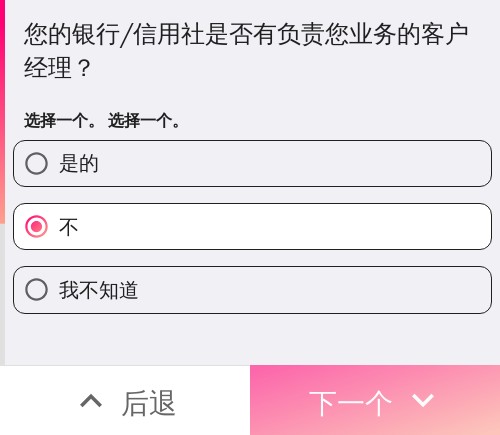 drag, startPoint x: 323, startPoint y: 369, endPoint x: 479, endPoint y: 368, distance: 156.0032 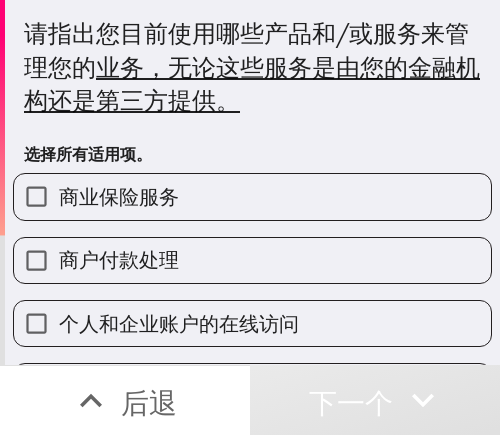 click on "商业保险服务" at bounding box center (252, 196) 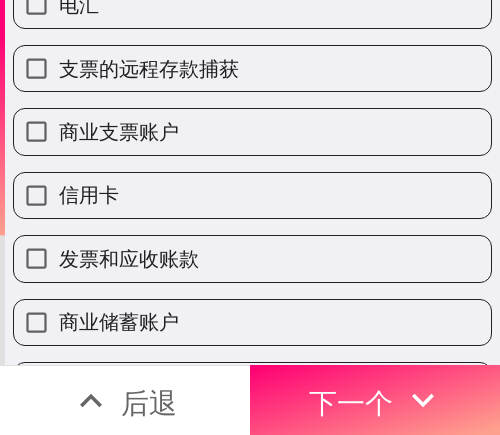 scroll, scrollTop: 500, scrollLeft: 0, axis: vertical 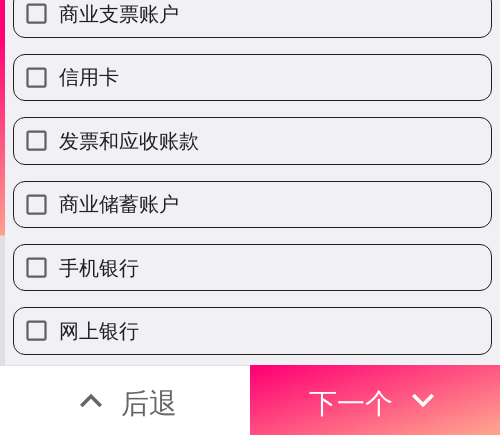 click on "信用卡" at bounding box center [252, 77] 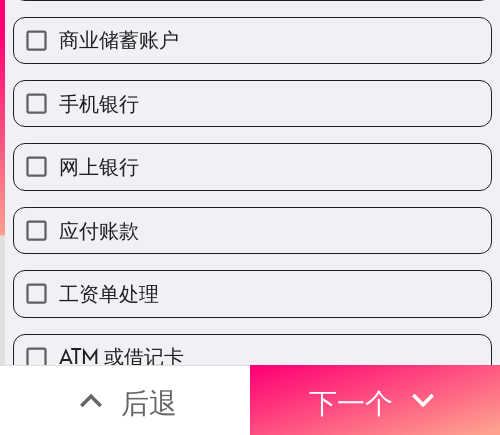 scroll, scrollTop: 700, scrollLeft: 0, axis: vertical 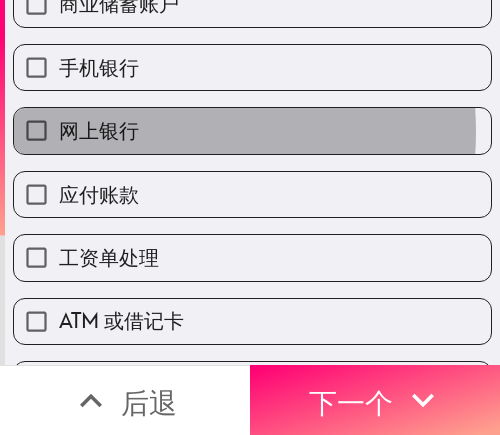 click on "网上银行" at bounding box center [252, 130] 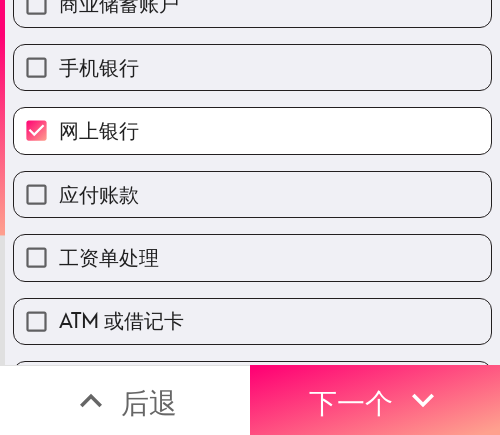 scroll, scrollTop: 800, scrollLeft: 0, axis: vertical 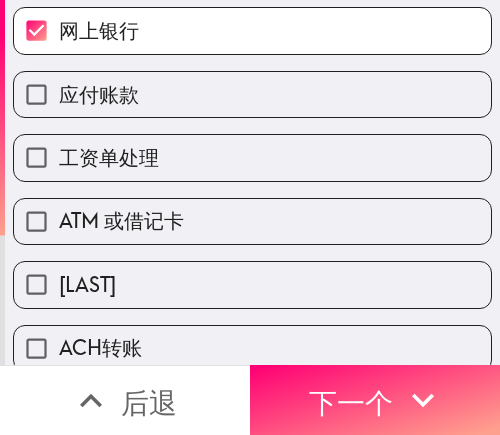 click on "工资单处理" at bounding box center [252, 157] 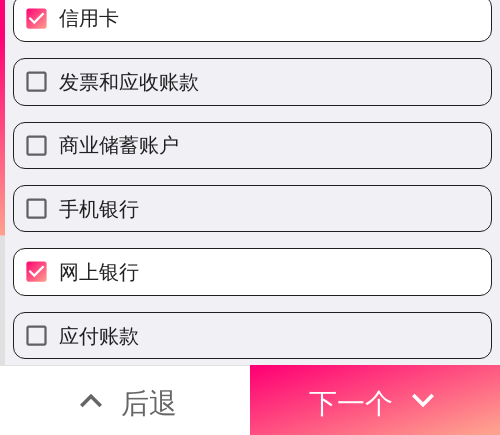scroll, scrollTop: 524, scrollLeft: 0, axis: vertical 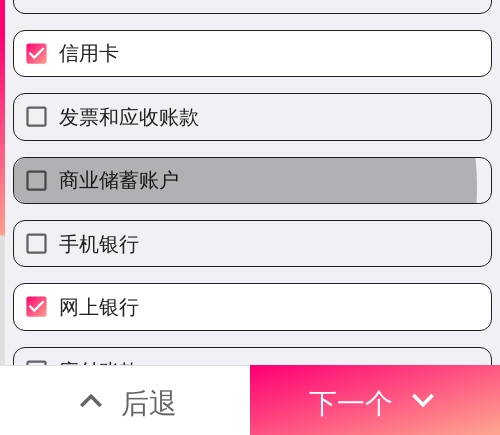click on "商业储蓄账户" at bounding box center [252, 180] 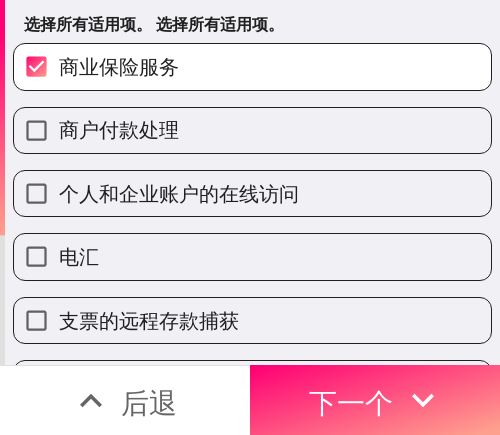 scroll, scrollTop: 400, scrollLeft: 0, axis: vertical 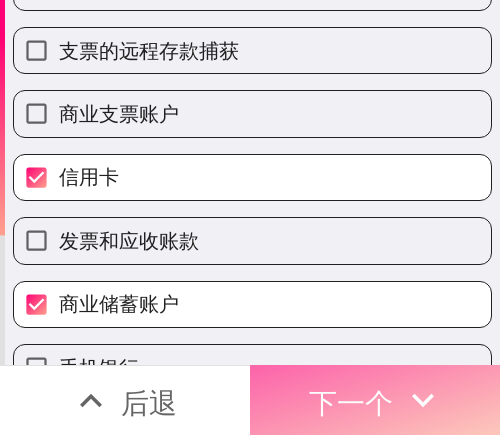 click on "下一个" at bounding box center [351, 402] 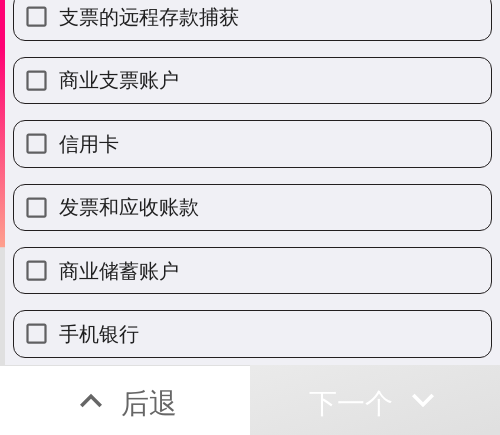 scroll, scrollTop: 322, scrollLeft: 0, axis: vertical 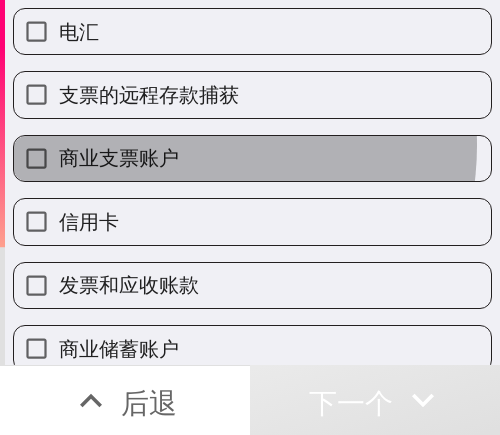 click on "商业支票账户" at bounding box center (252, 158) 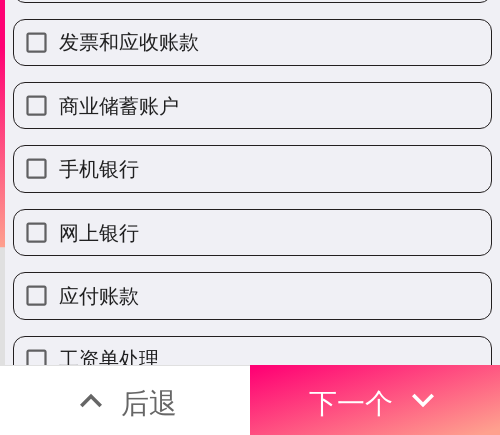 scroll, scrollTop: 622, scrollLeft: 0, axis: vertical 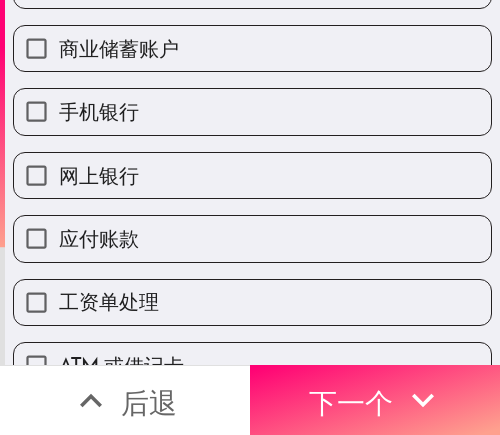 click on "应付账款" at bounding box center (252, 238) 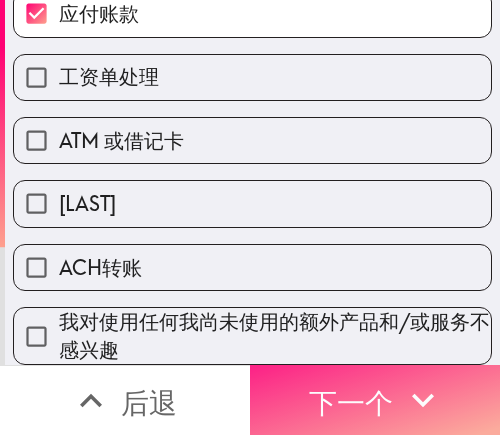 click on "下一个" at bounding box center [351, 402] 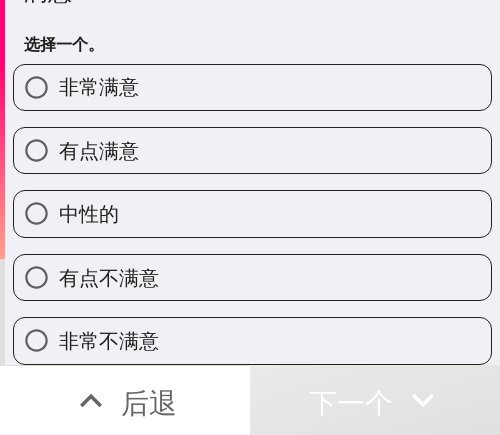 scroll, scrollTop: 92, scrollLeft: 0, axis: vertical 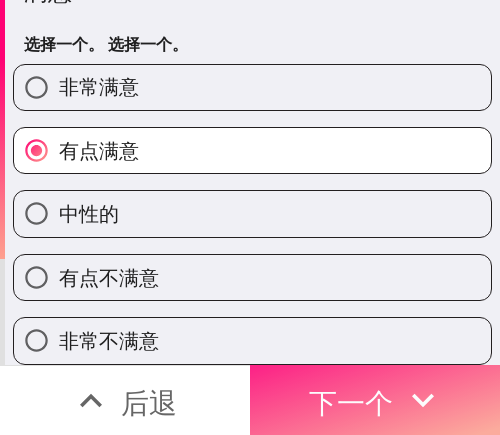 drag, startPoint x: 346, startPoint y: 386, endPoint x: 406, endPoint y: 386, distance: 60 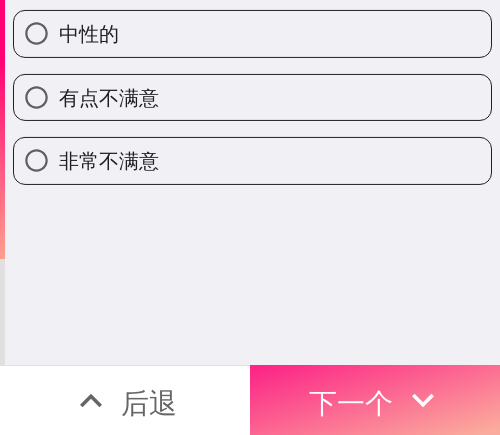 scroll, scrollTop: 0, scrollLeft: 0, axis: both 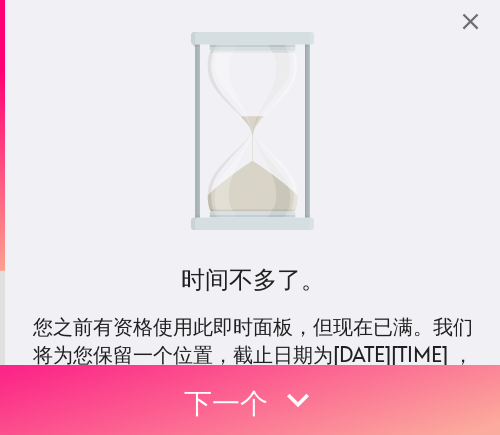 drag, startPoint x: 339, startPoint y: 393, endPoint x: 480, endPoint y: 393, distance: 141 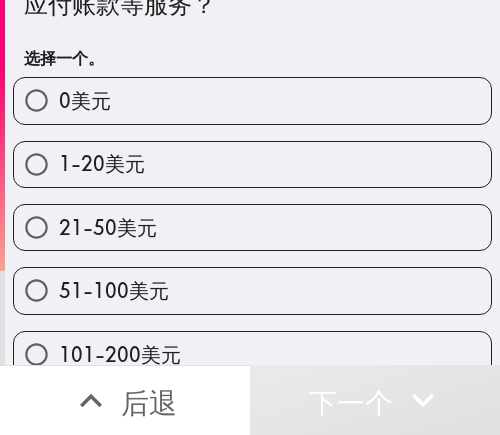 scroll, scrollTop: 190, scrollLeft: 0, axis: vertical 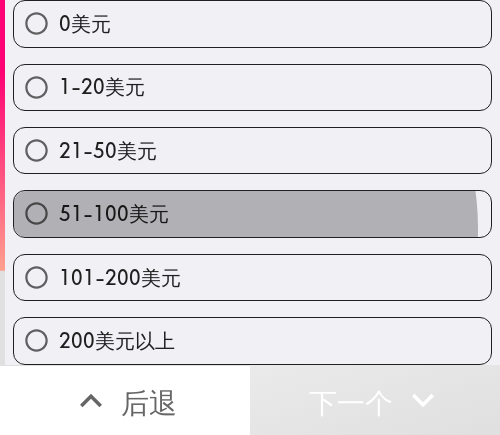 drag, startPoint x: 191, startPoint y: 211, endPoint x: 467, endPoint y: 191, distance: 276.7237 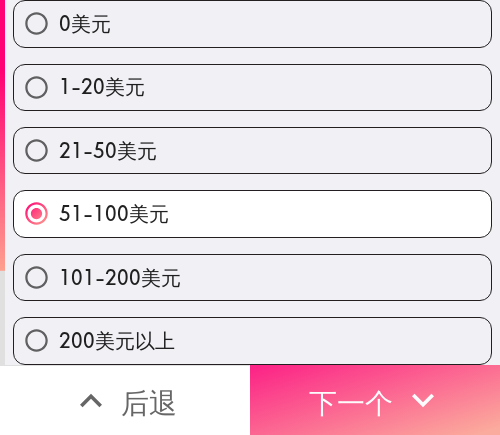 drag, startPoint x: 362, startPoint y: 371, endPoint x: 468, endPoint y: 372, distance: 106.004715 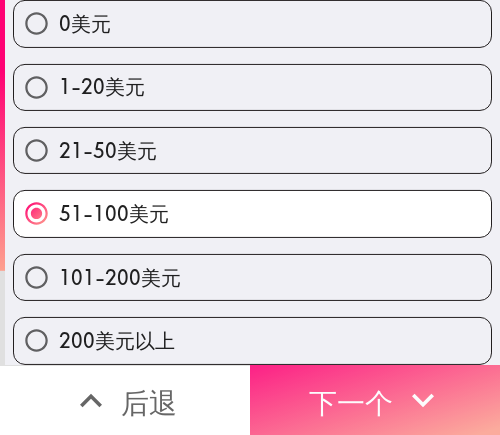 scroll, scrollTop: 0, scrollLeft: 0, axis: both 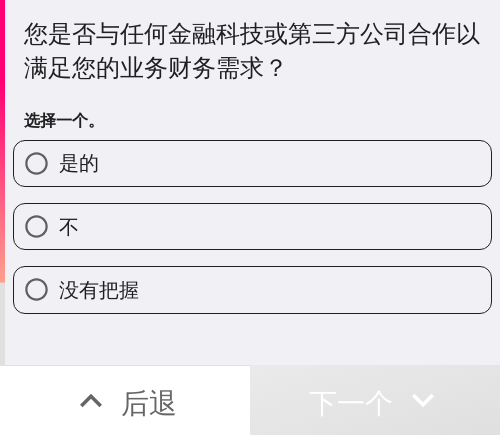 click on "不" at bounding box center (252, 226) 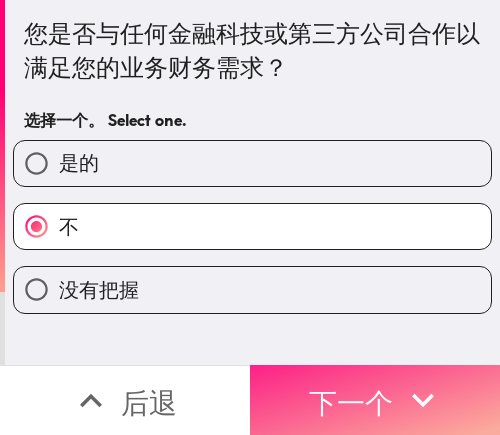click on "下一个" at bounding box center (351, 400) 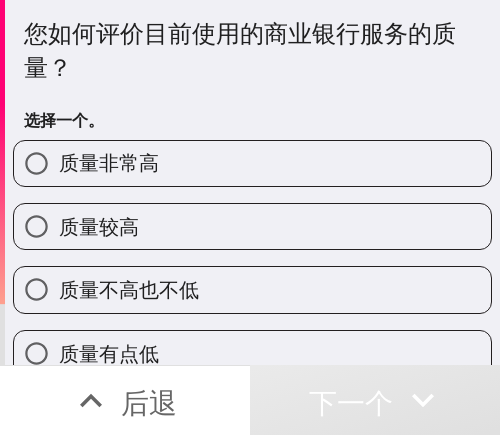 click on "质量较高" at bounding box center [252, 226] 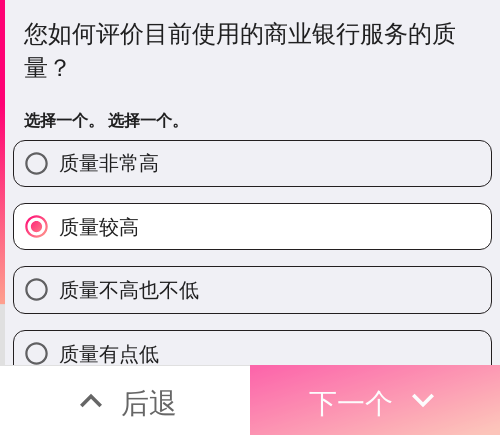 drag, startPoint x: 370, startPoint y: 385, endPoint x: 472, endPoint y: 393, distance: 102.31325 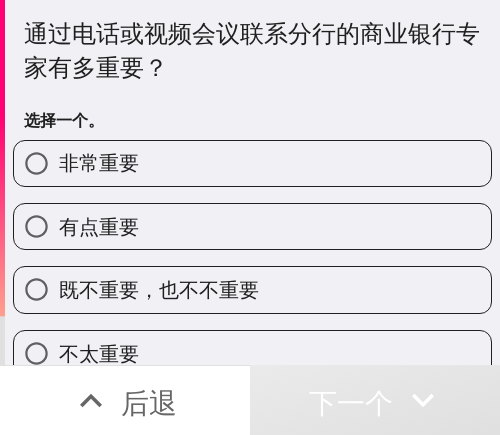 click on "有点重要" at bounding box center (252, 226) 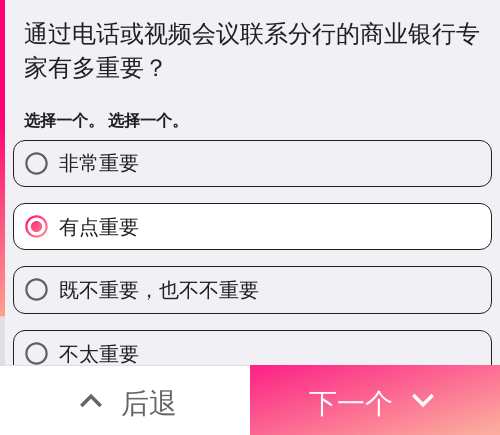 click on "下一个" at bounding box center (375, 400) 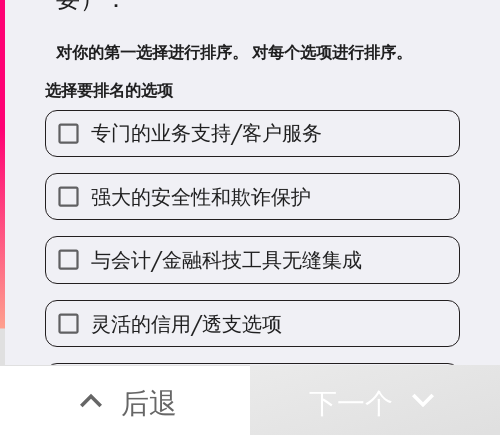 scroll, scrollTop: 200, scrollLeft: 0, axis: vertical 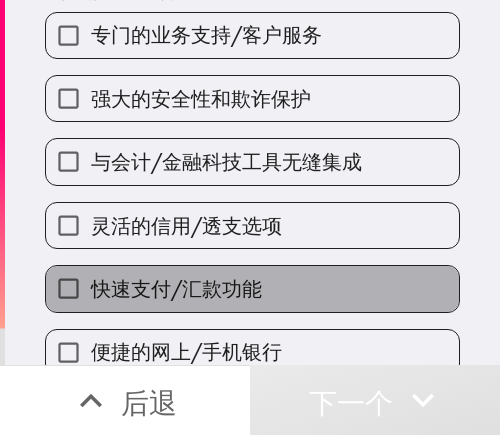 click on "快速支付/汇款功能" at bounding box center (176, 288) 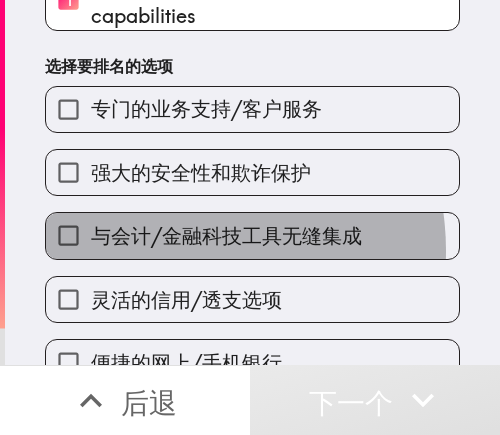 click on "与会计/金融科技工具无缝集成" at bounding box center (226, 236) 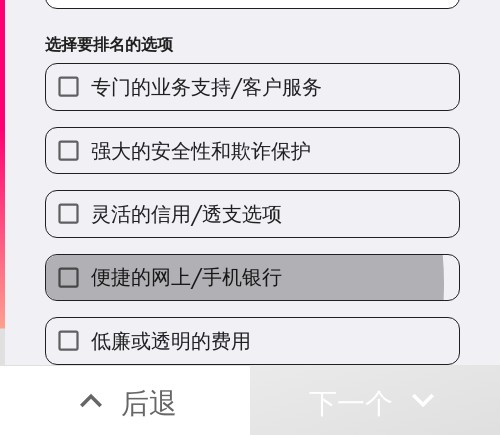 click on "便捷的网上/手机银行" at bounding box center [186, 276] 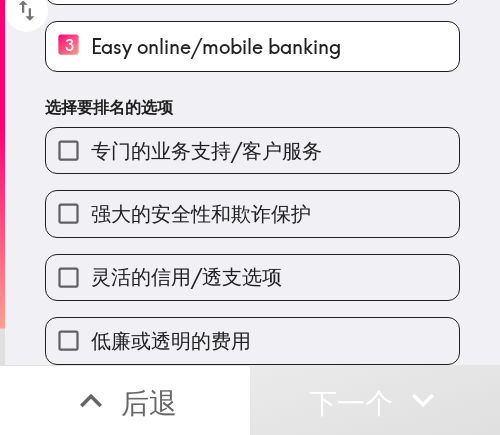 click on "灵活的信用/透支选项" at bounding box center [244, 269] 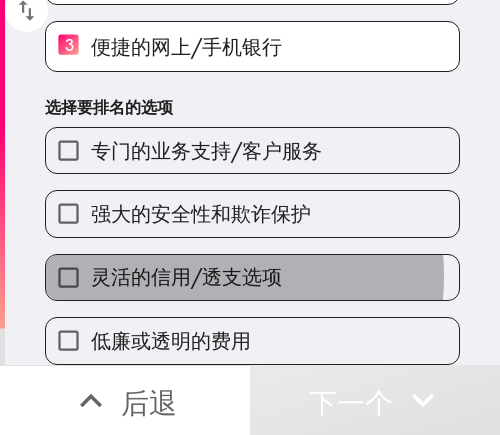 click on "灵活的信用/透支选项" at bounding box center (186, 276) 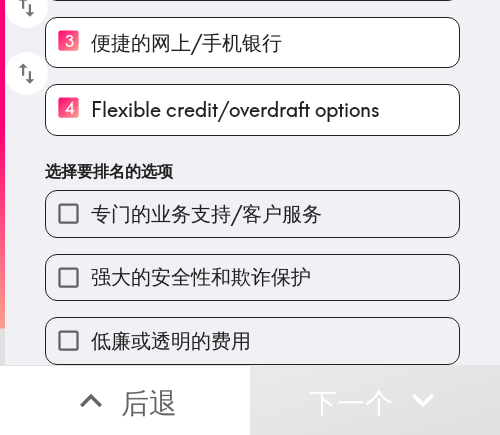 click on "强大的安全性和欺诈保护" at bounding box center (201, 276) 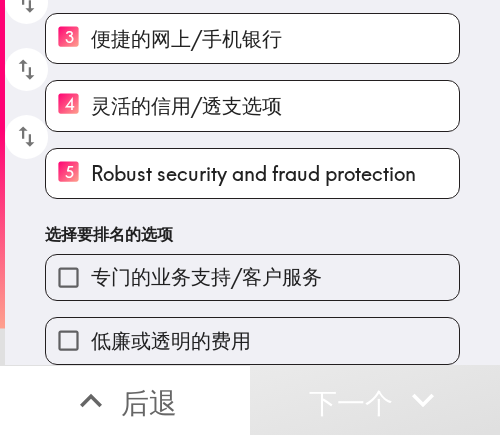 click on "低廉或透明的费用" at bounding box center (171, 340) 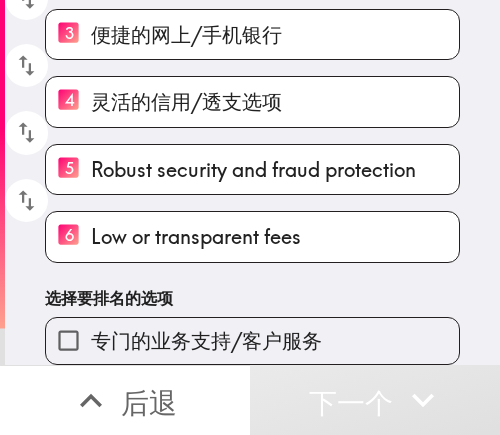 click on "专门的业务支持/客户服务" at bounding box center [244, 332] 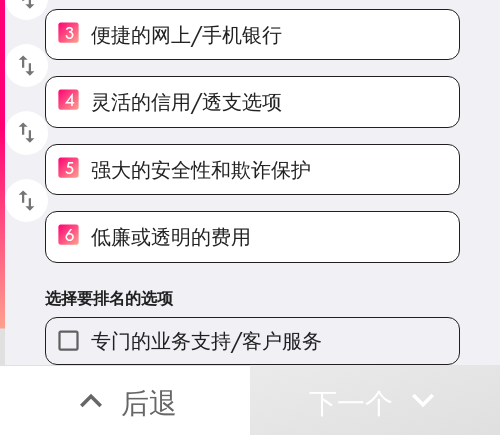click on "专门的业务支持/客户服务" at bounding box center [206, 340] 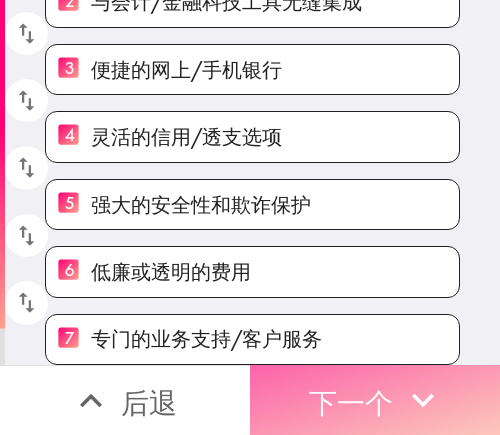 drag, startPoint x: 349, startPoint y: 360, endPoint x: 446, endPoint y: 350, distance: 97.5141 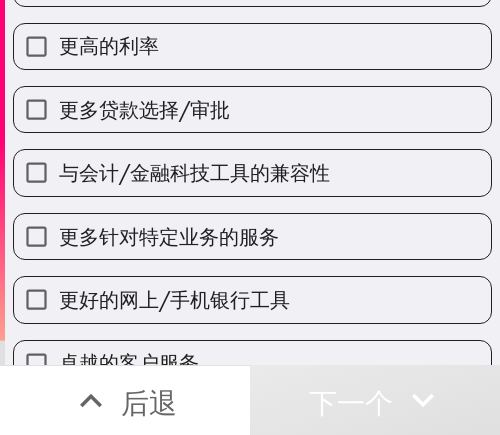 scroll, scrollTop: 147, scrollLeft: 0, axis: vertical 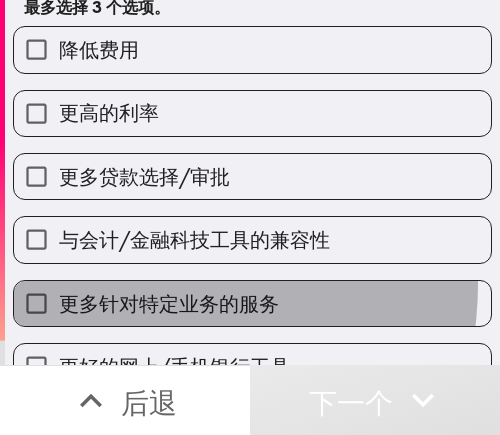 click on "更多针对特定业务的服务" at bounding box center (252, 303) 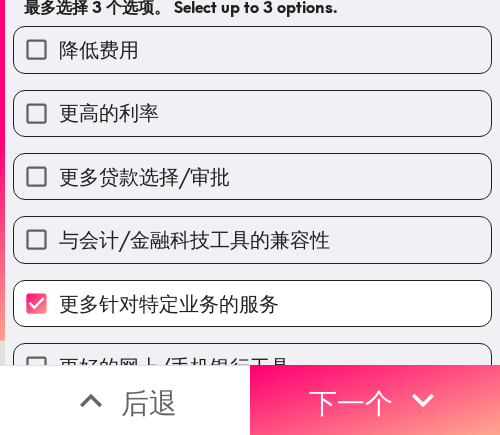 click on "更多贷款选择/审批" at bounding box center [144, 176] 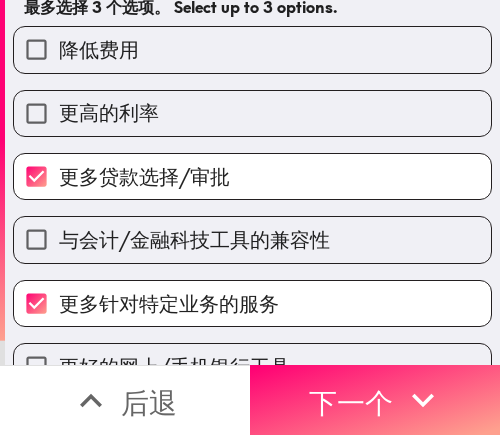 click on "更高的利率" at bounding box center (252, 113) 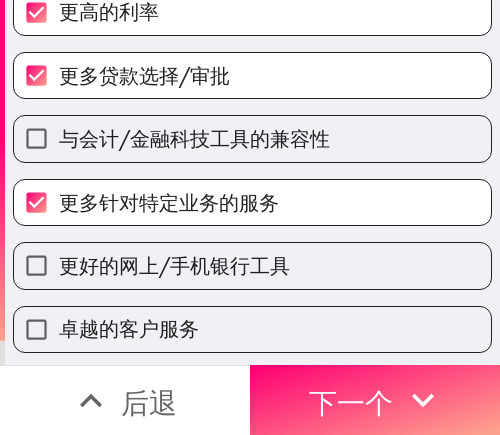 scroll, scrollTop: 317, scrollLeft: 0, axis: vertical 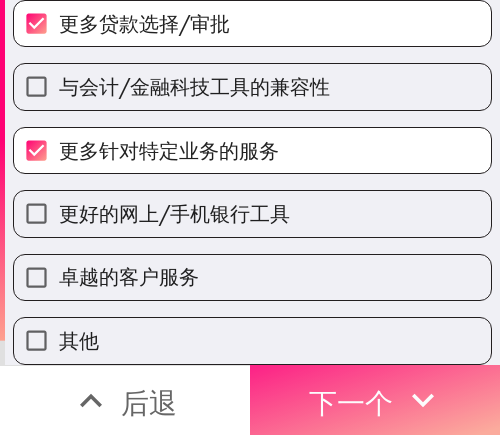 click on "下一个" at bounding box center (351, 402) 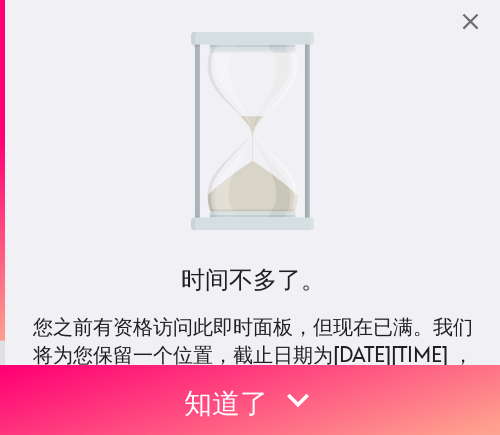 scroll, scrollTop: 0, scrollLeft: 0, axis: both 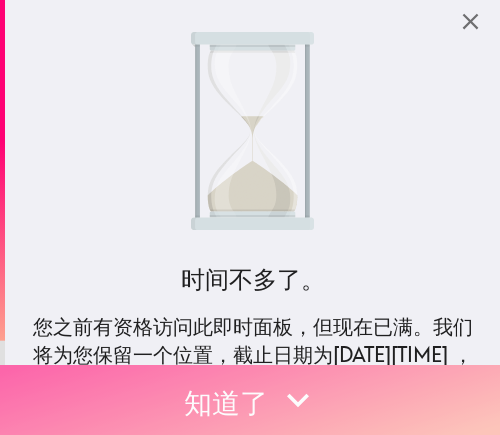 click 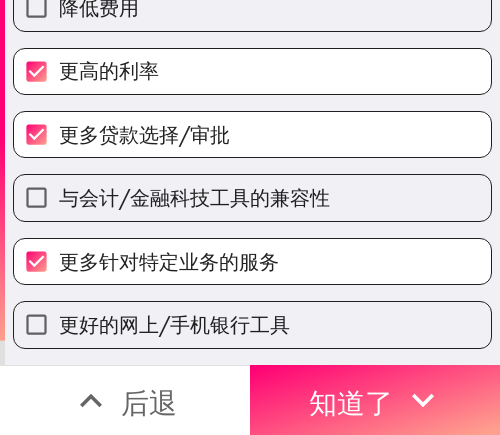 scroll, scrollTop: 300, scrollLeft: 0, axis: vertical 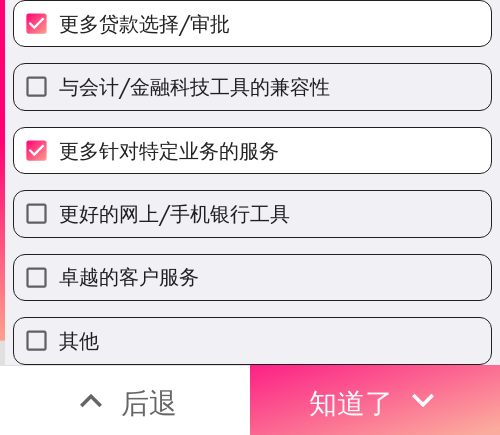 click 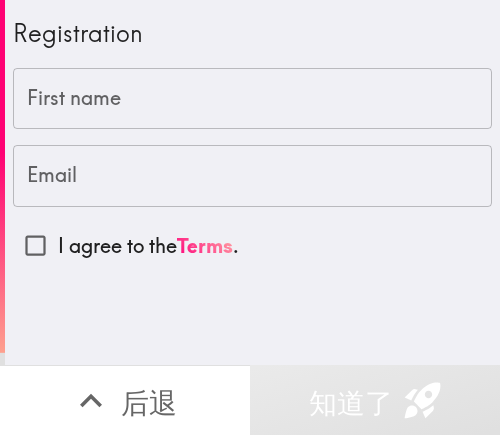 scroll, scrollTop: 0, scrollLeft: 0, axis: both 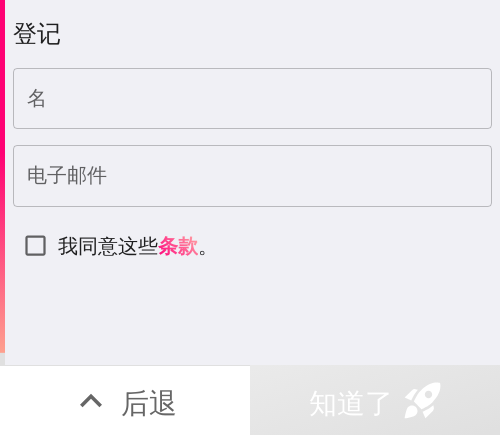click on "名" at bounding box center [252, 99] 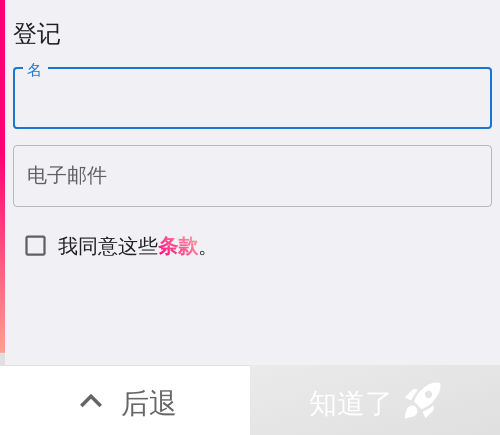 paste on "Renee" 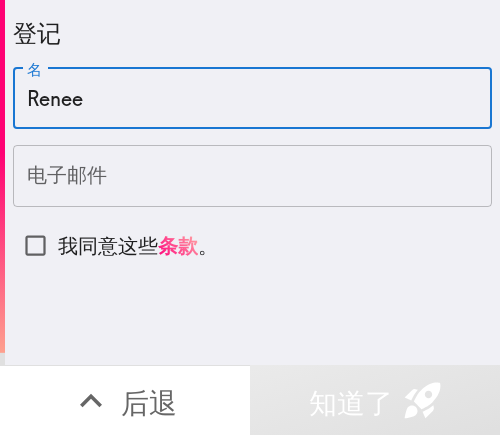 type on "Renee" 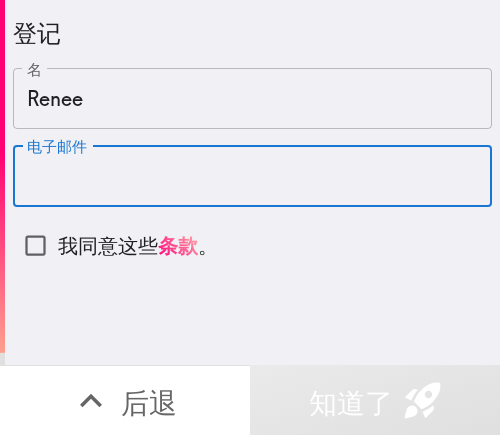 click on "电子邮件" at bounding box center (252, 176) 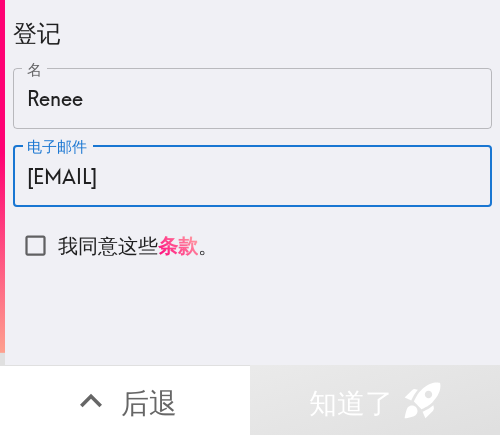 type on "[EMAIL]" 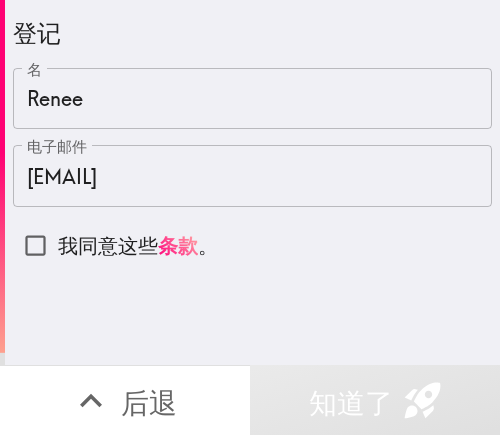 drag, startPoint x: 74, startPoint y: 254, endPoint x: 100, endPoint y: 254, distance: 26 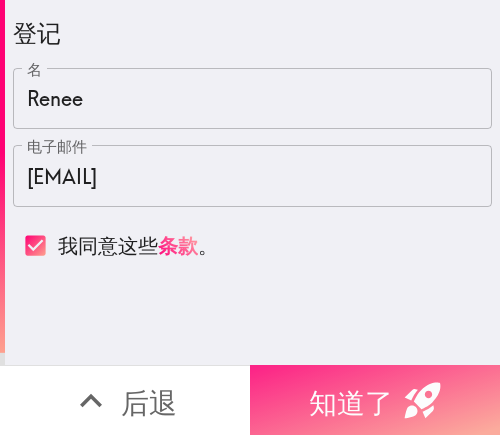 click on "知道了" at bounding box center [351, 400] 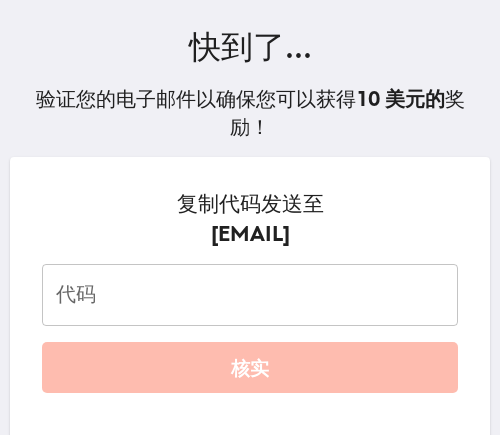 scroll, scrollTop: 300, scrollLeft: 0, axis: vertical 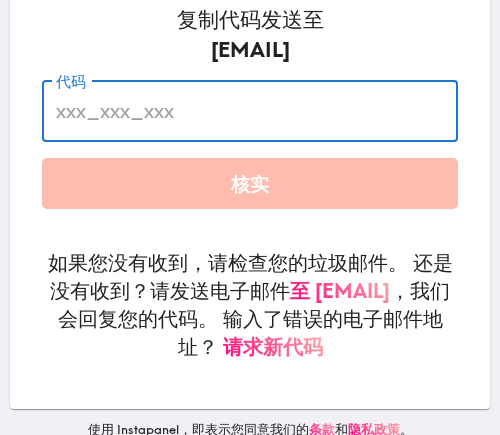 click on "代码" at bounding box center (250, 111) 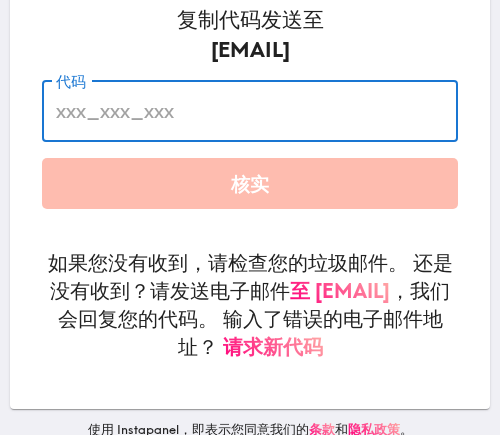 paste on "FJ9_DMP_JLy" 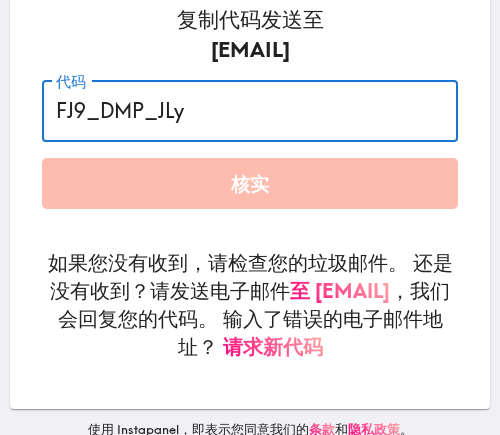 type on "FJ9_DMP_JLy" 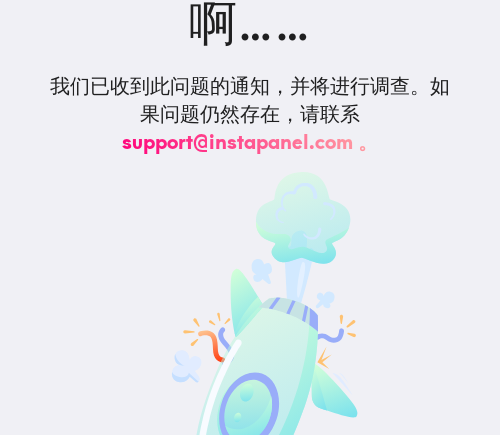 scroll, scrollTop: 198, scrollLeft: 0, axis: vertical 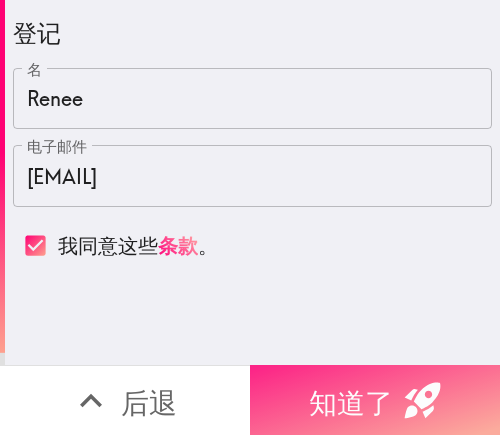 click on "知道了" at bounding box center (351, 402) 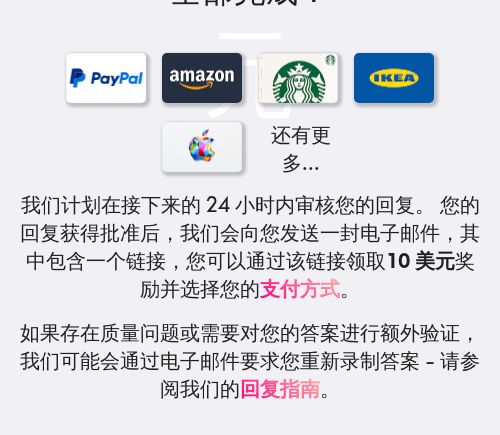 scroll, scrollTop: 433, scrollLeft: 0, axis: vertical 